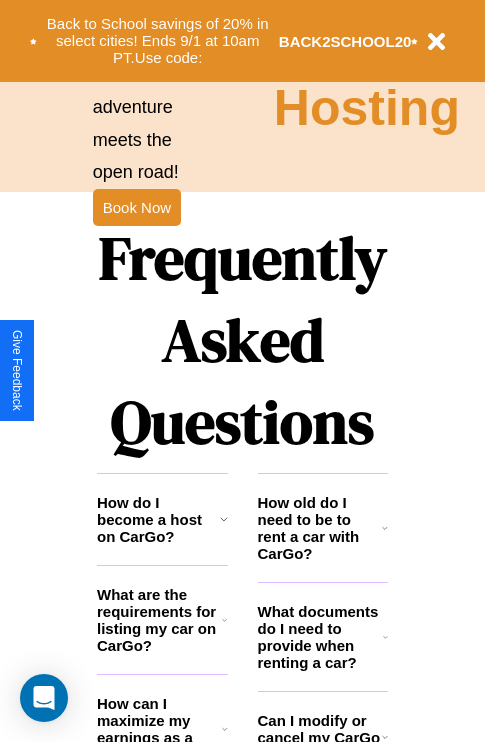 scroll, scrollTop: 2423, scrollLeft: 0, axis: vertical 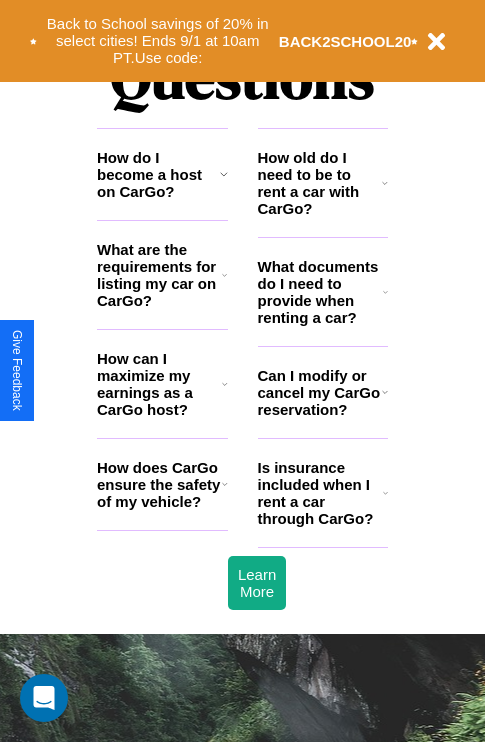 click on "How does CarGo ensure the safety of my vehicle?" at bounding box center (159, 484) 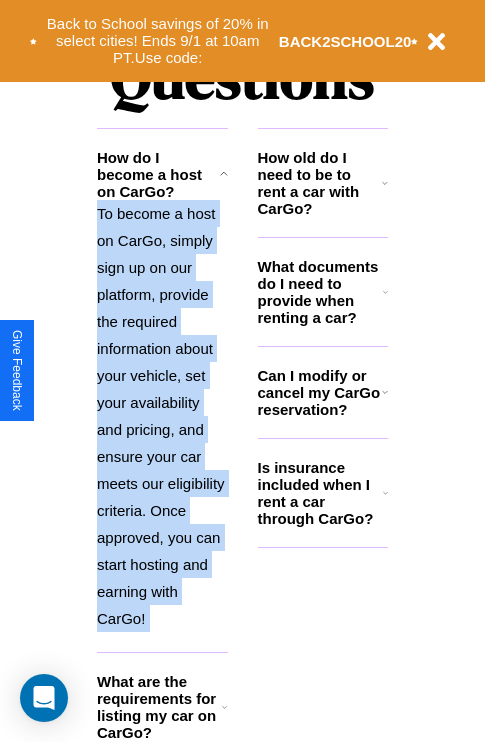 scroll, scrollTop: 2584, scrollLeft: 0, axis: vertical 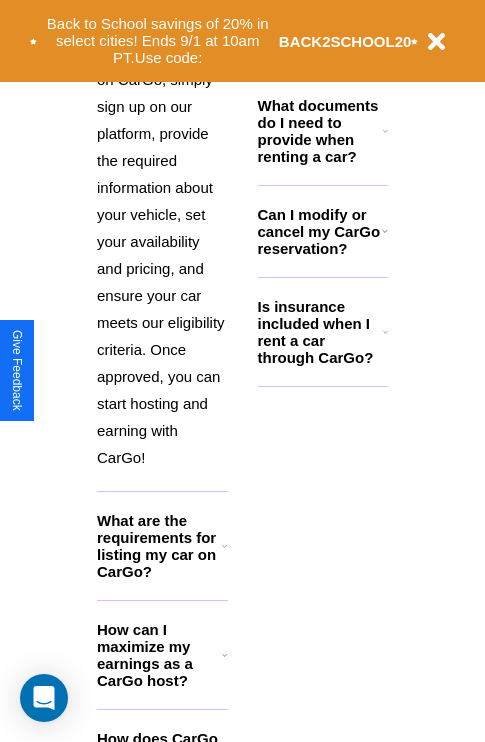 click on "How can I maximize my earnings as a CarGo host?" at bounding box center (159, 655) 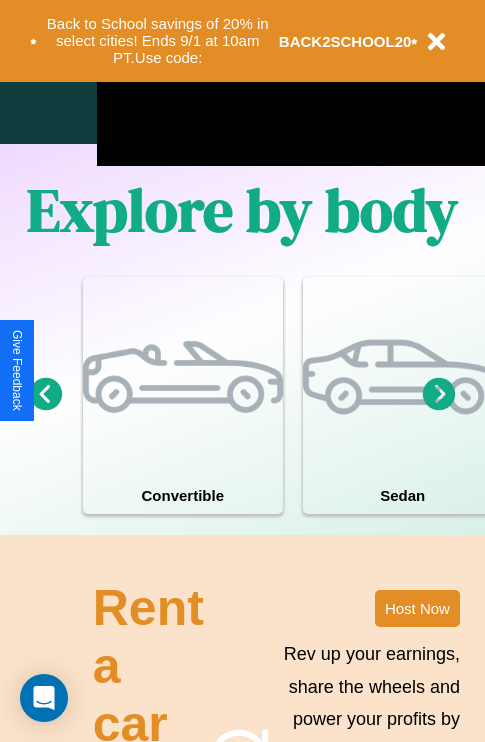 scroll, scrollTop: 1285, scrollLeft: 0, axis: vertical 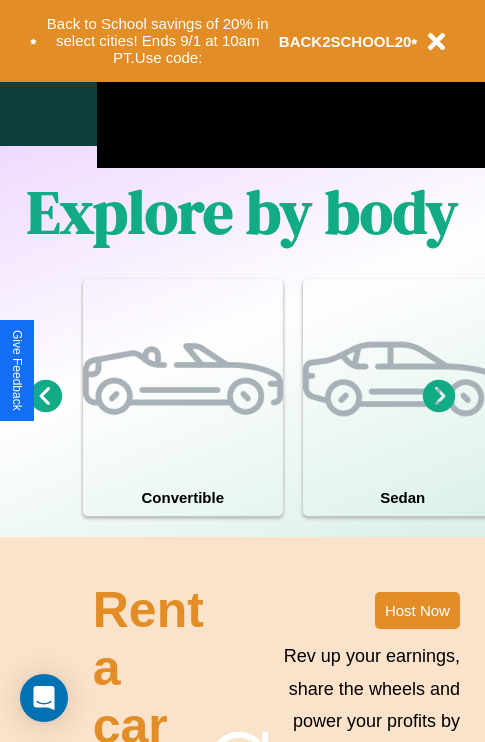 click 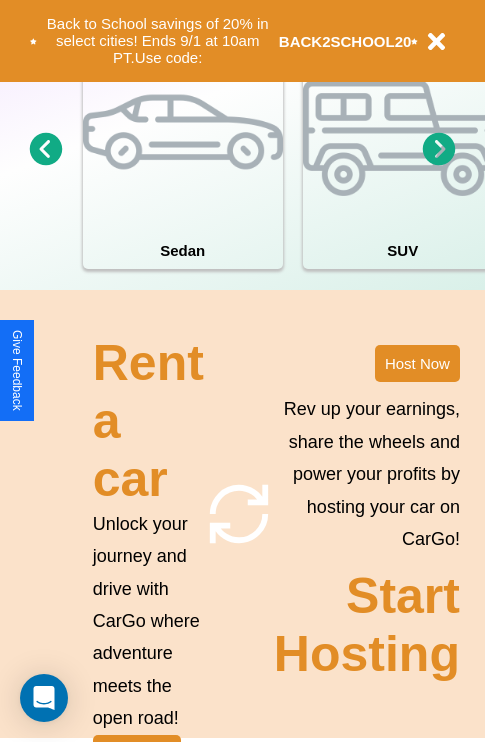 scroll, scrollTop: 1558, scrollLeft: 0, axis: vertical 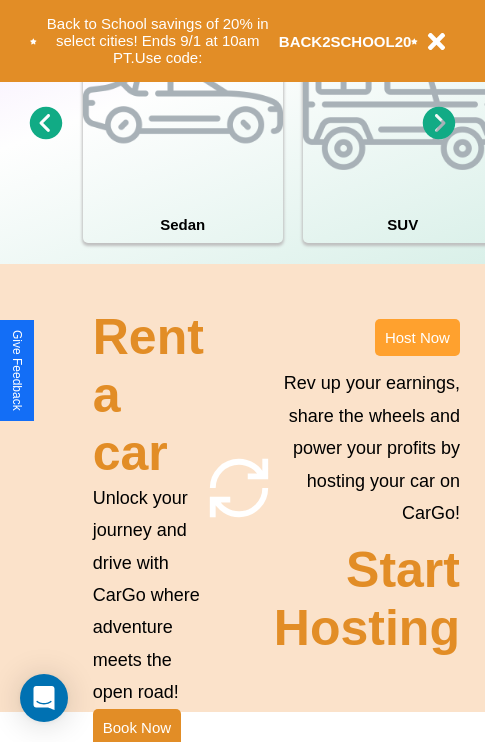 click on "Host Now" at bounding box center (417, 337) 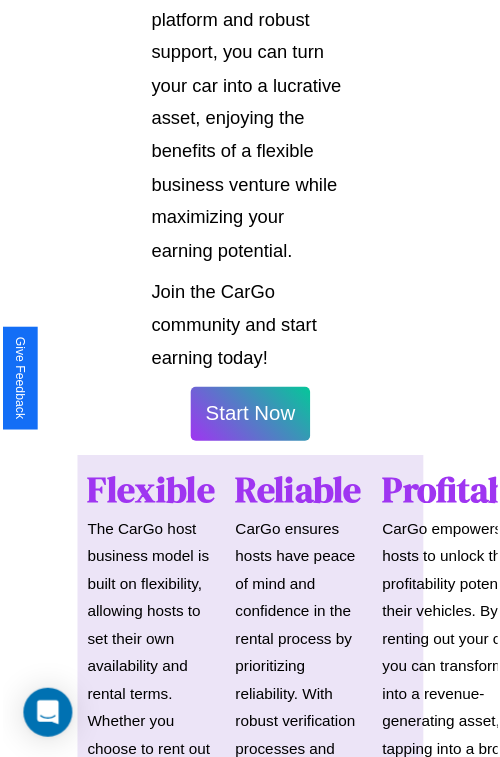 scroll, scrollTop: 1417, scrollLeft: 0, axis: vertical 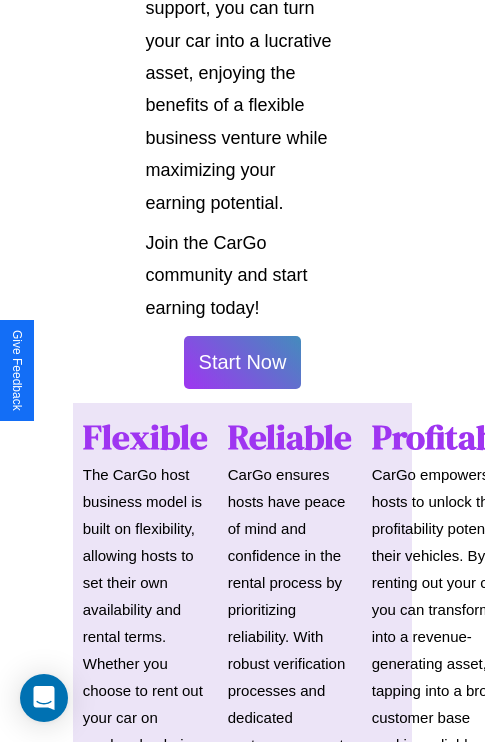 click on "Start Now" at bounding box center (243, 362) 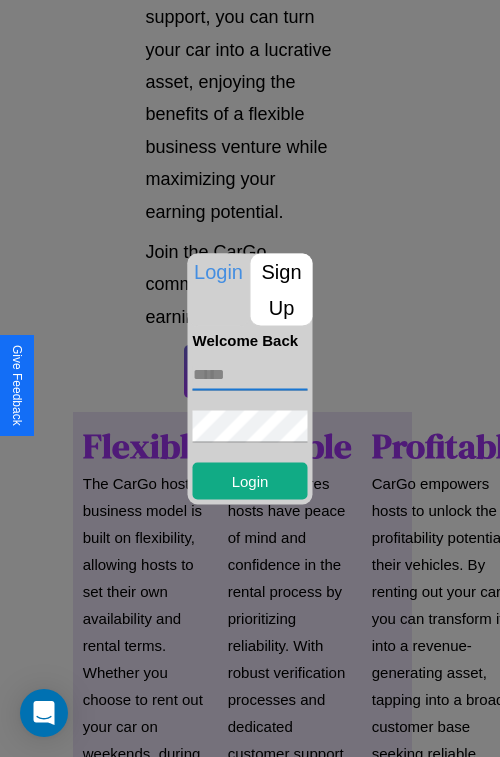 click at bounding box center (250, 374) 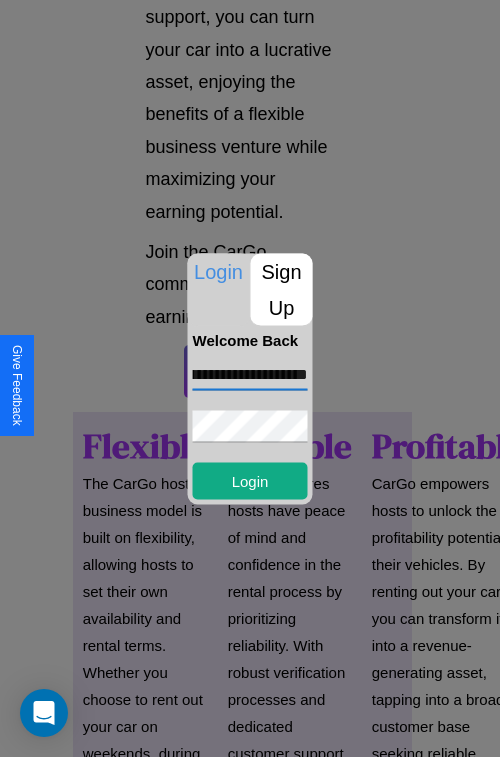 scroll, scrollTop: 0, scrollLeft: 65, axis: horizontal 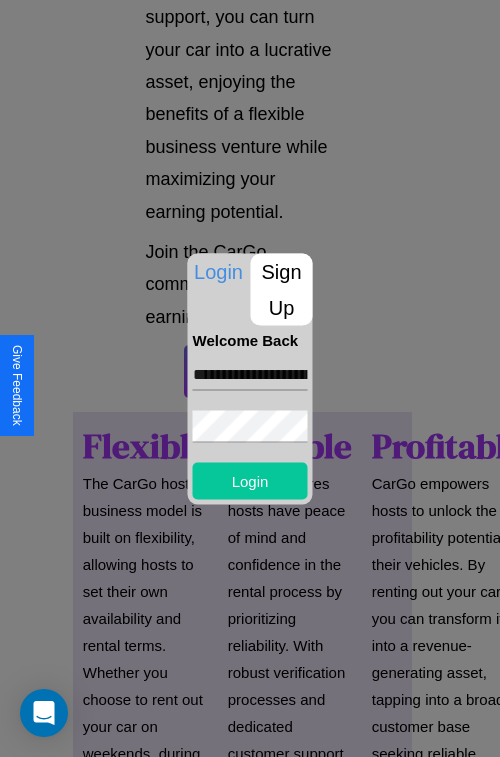 click on "Login" at bounding box center (250, 480) 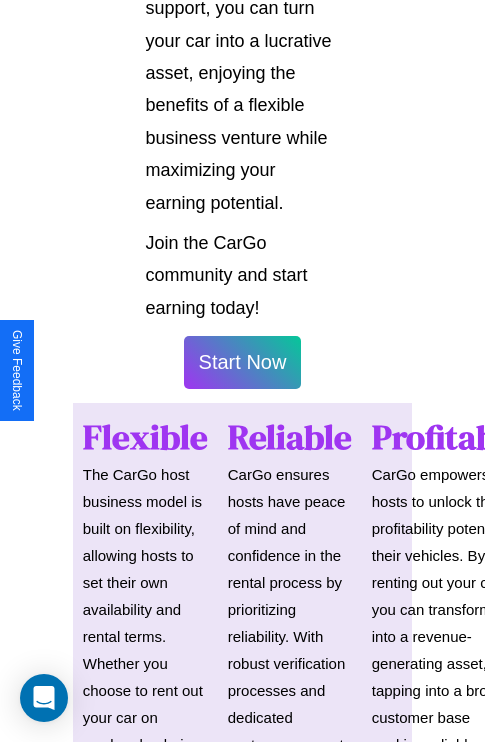 scroll, scrollTop: 1419, scrollLeft: 0, axis: vertical 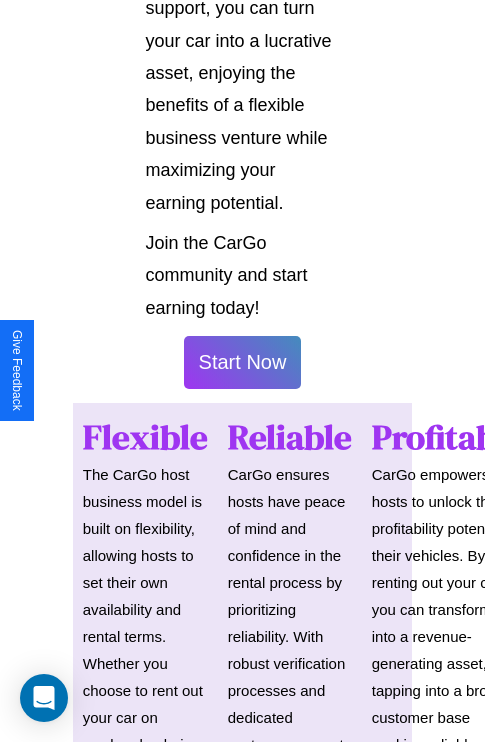 click on "Start Now" at bounding box center [243, 362] 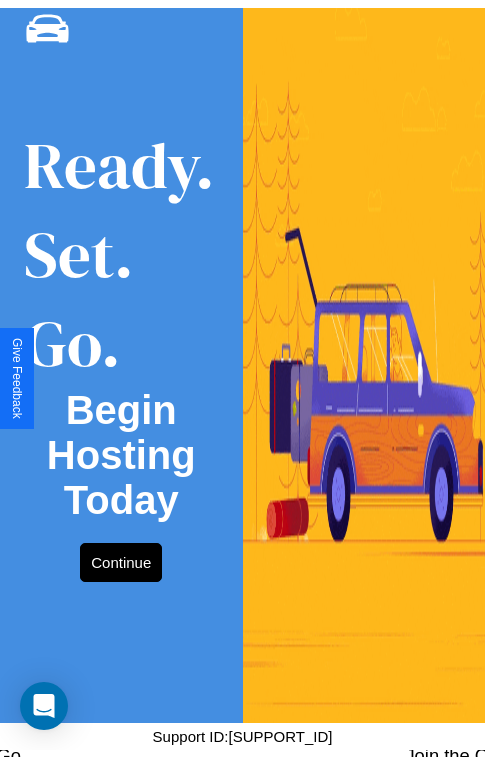 scroll, scrollTop: 0, scrollLeft: 0, axis: both 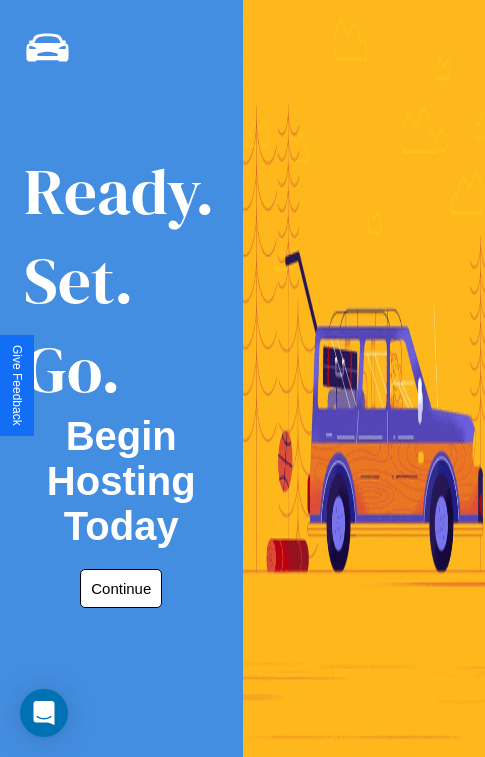 click on "Continue" at bounding box center (121, 588) 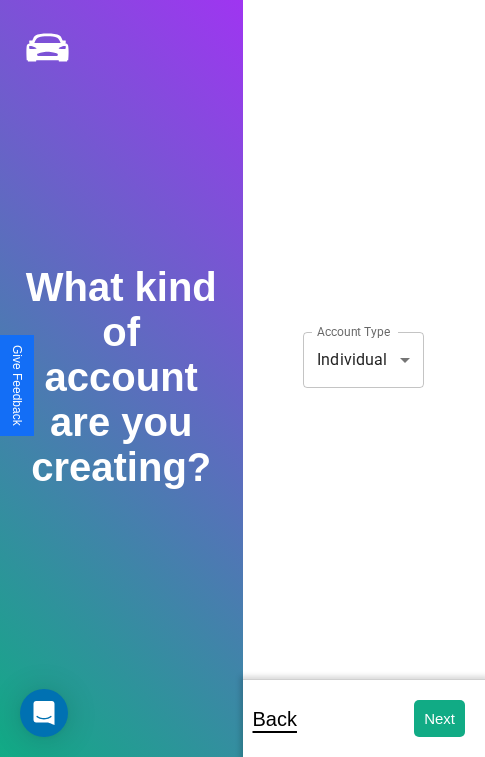 click on "**********" at bounding box center (242, 392) 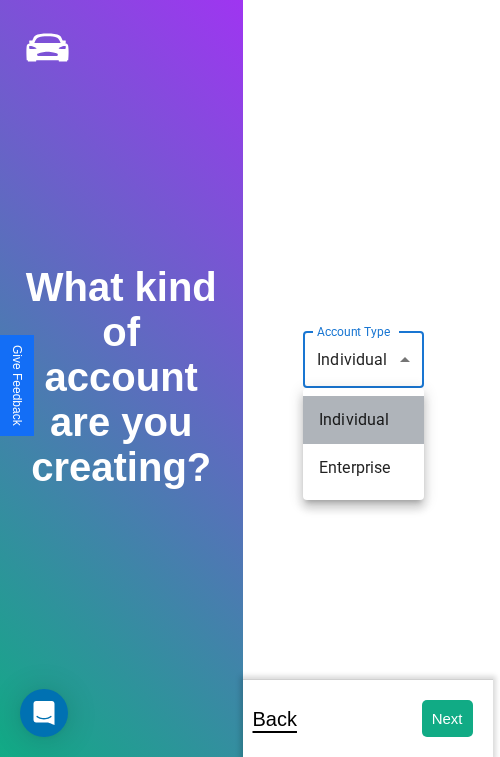 click on "Individual" at bounding box center (363, 420) 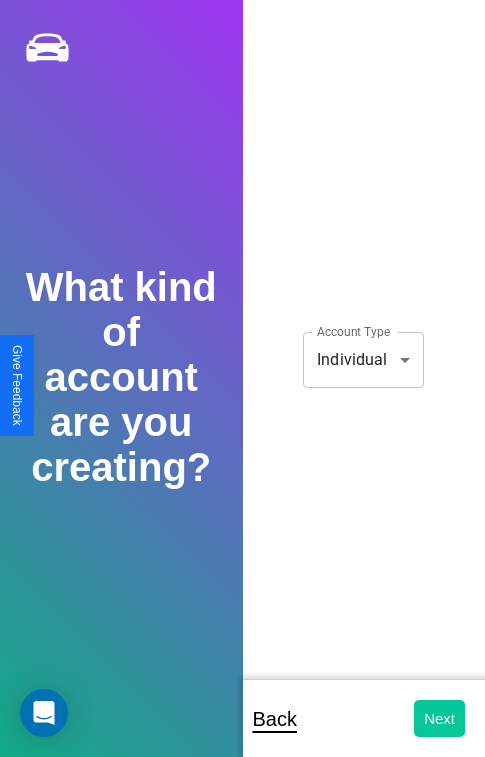 click on "Next" at bounding box center (439, 718) 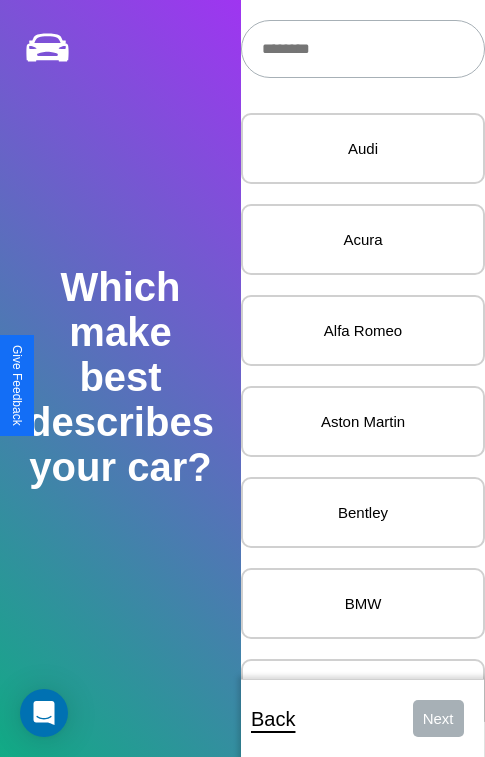 scroll, scrollTop: 27, scrollLeft: 0, axis: vertical 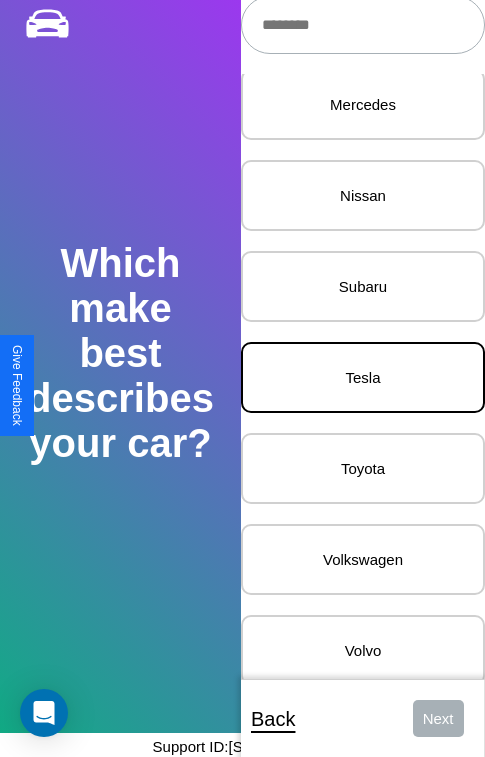 click on "Tesla" at bounding box center [363, 377] 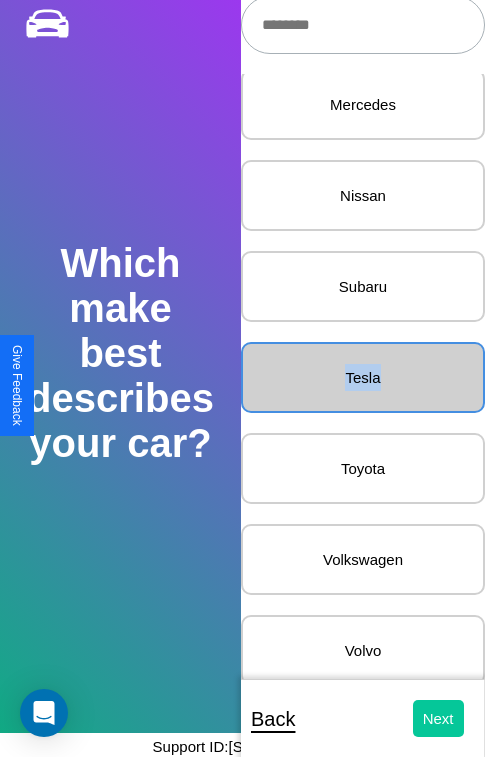 click on "Next" at bounding box center [438, 718] 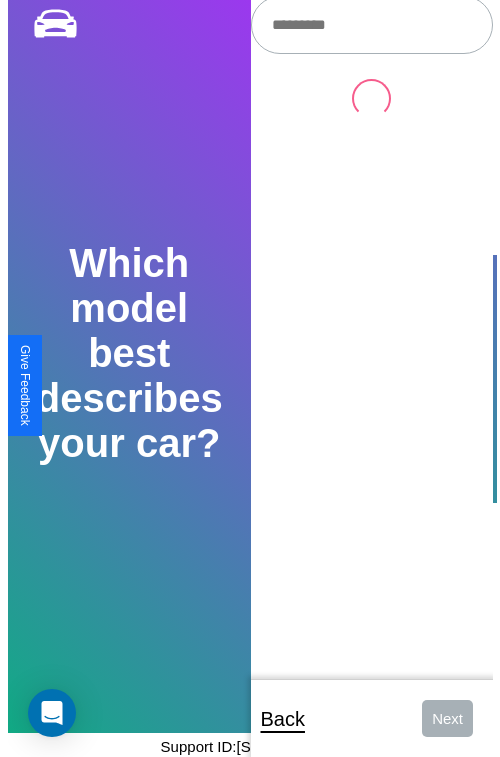 scroll, scrollTop: 0, scrollLeft: 0, axis: both 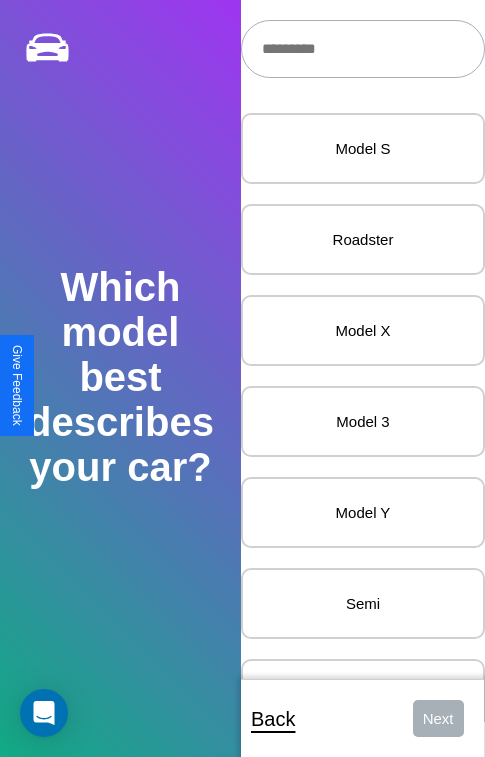 click at bounding box center (363, 49) 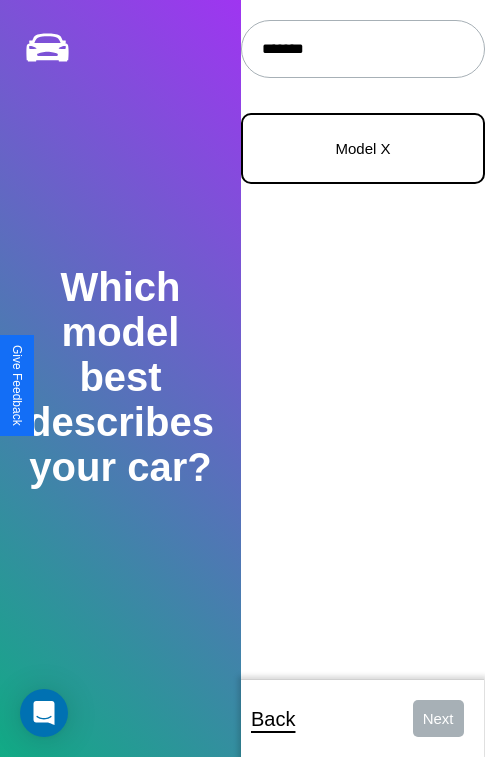 type on "*******" 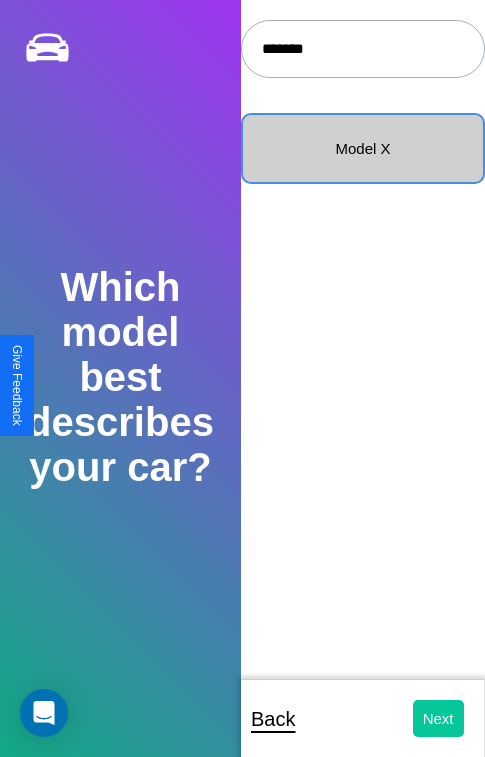 click on "Next" at bounding box center [438, 718] 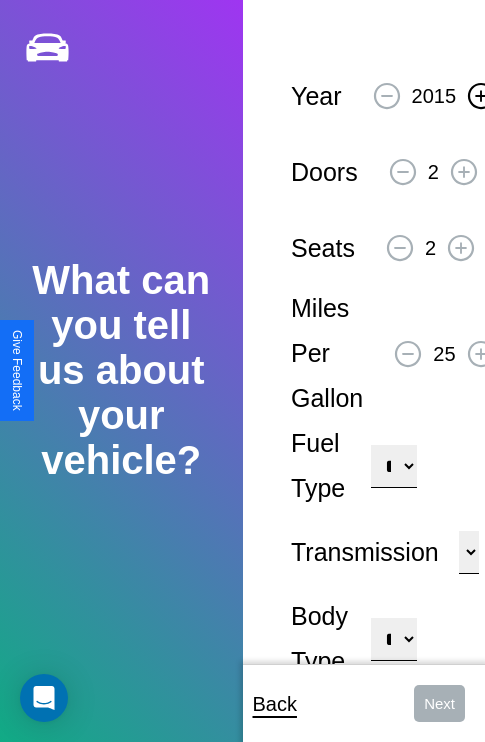 click 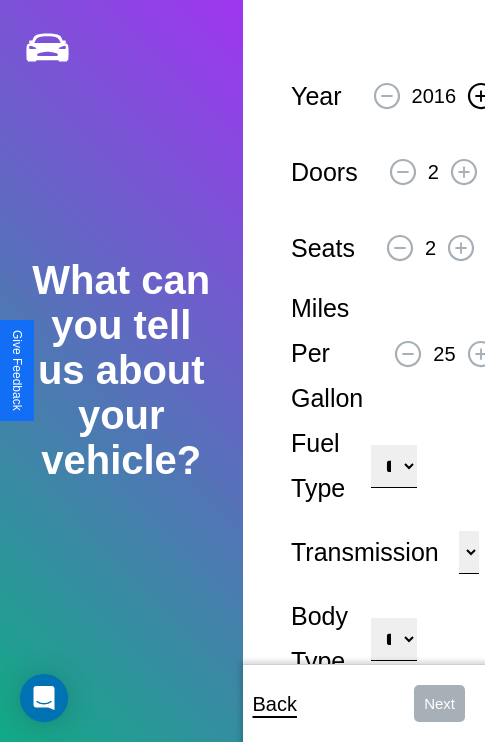 click 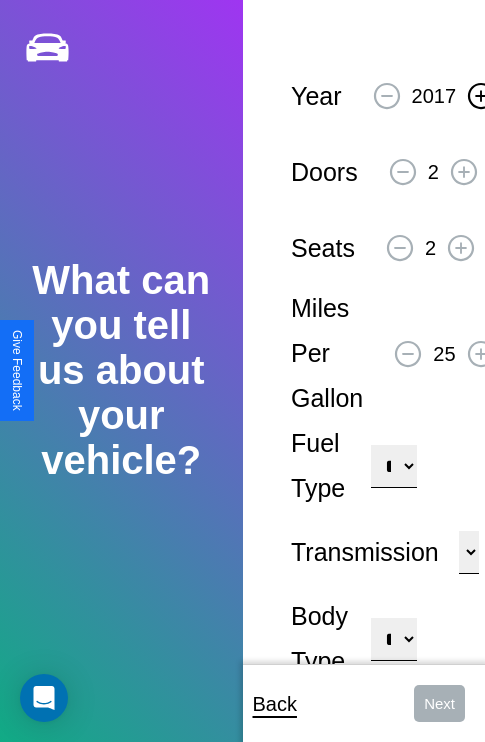 click 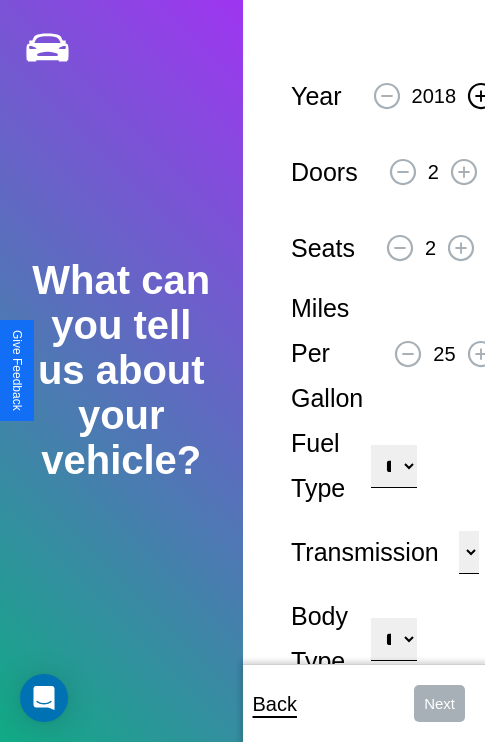 click 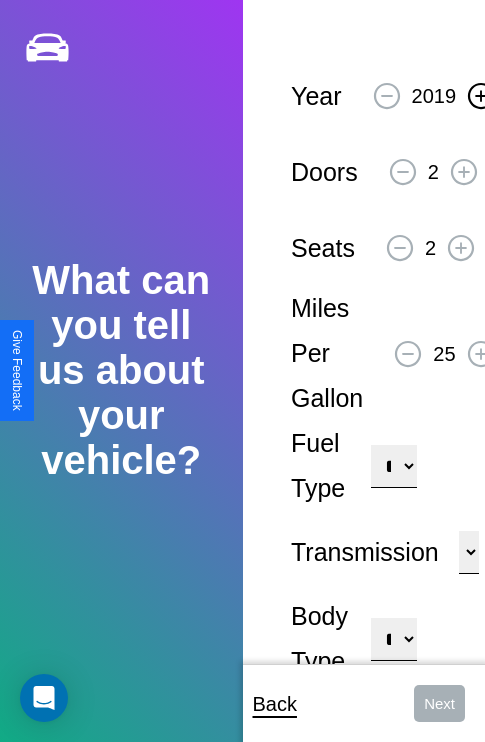 click 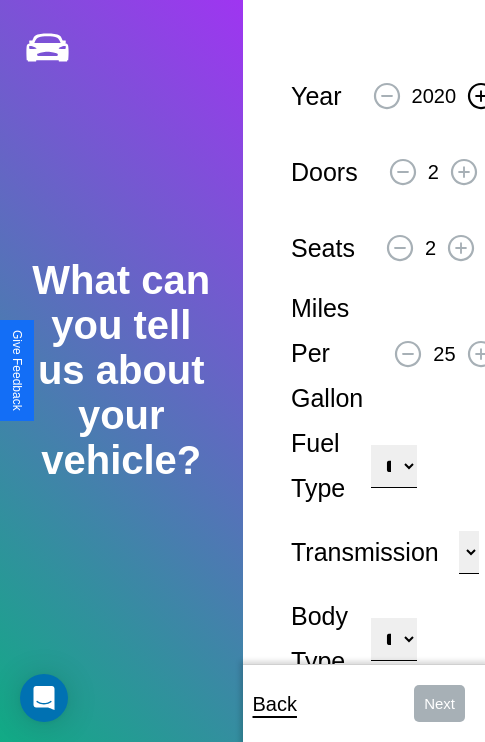 click 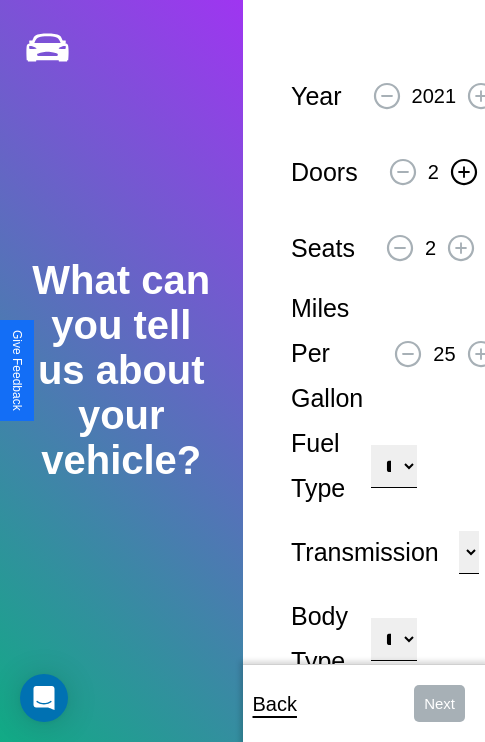 click 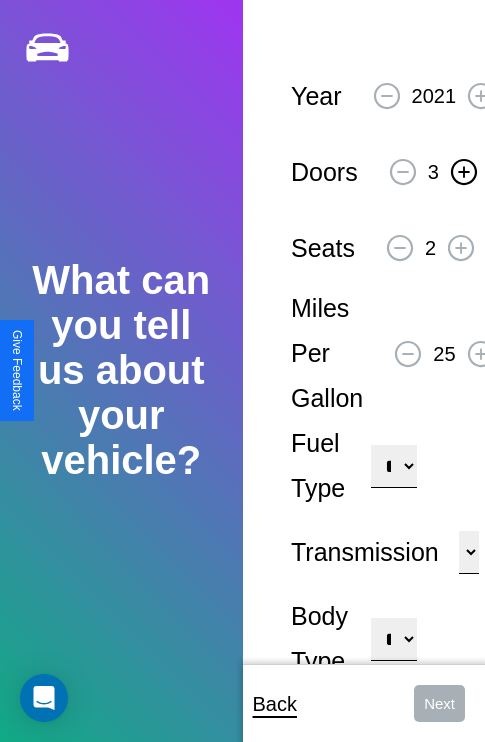click 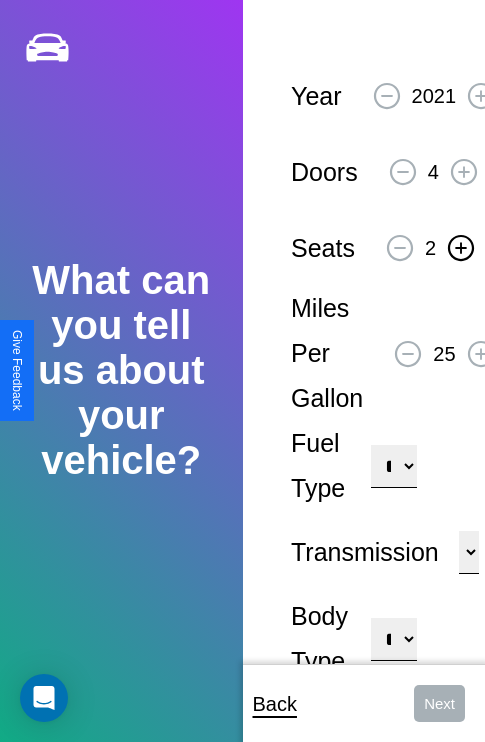 click 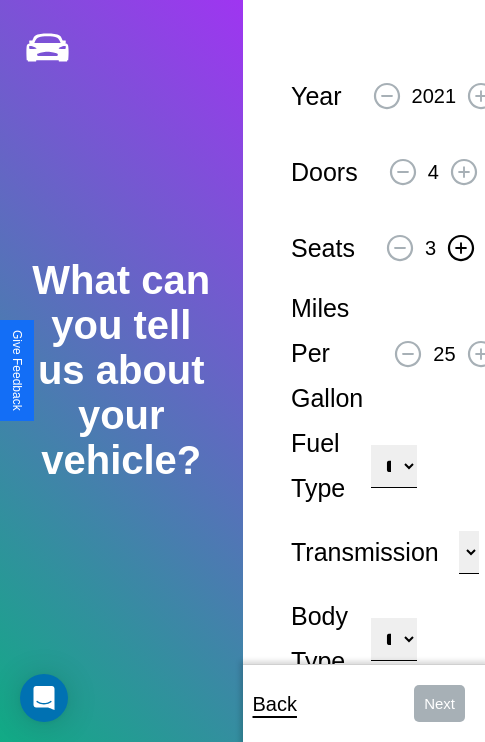 click 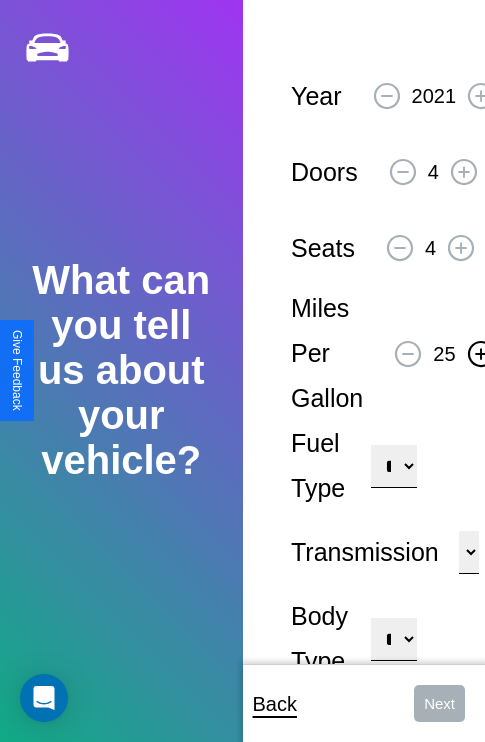 click 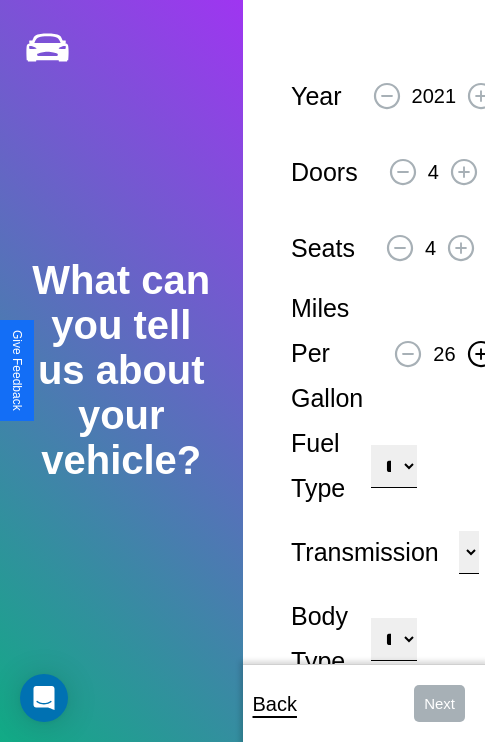 click 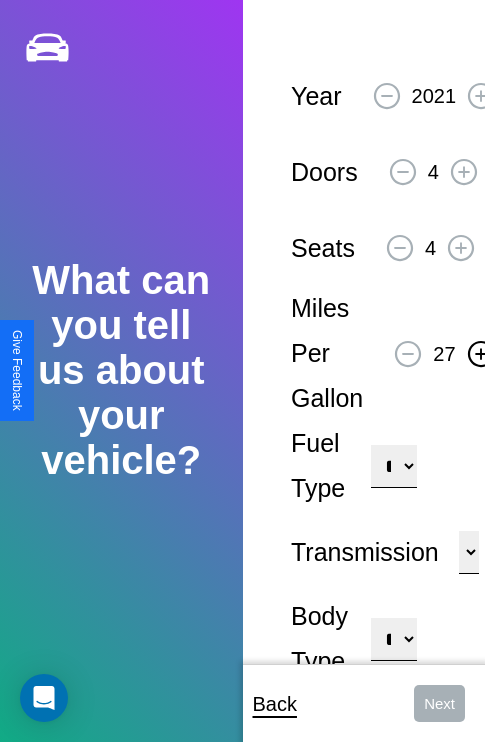 click 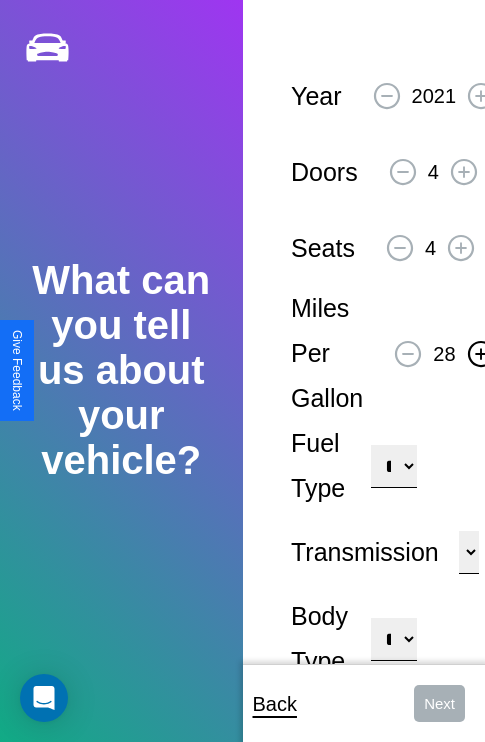 click 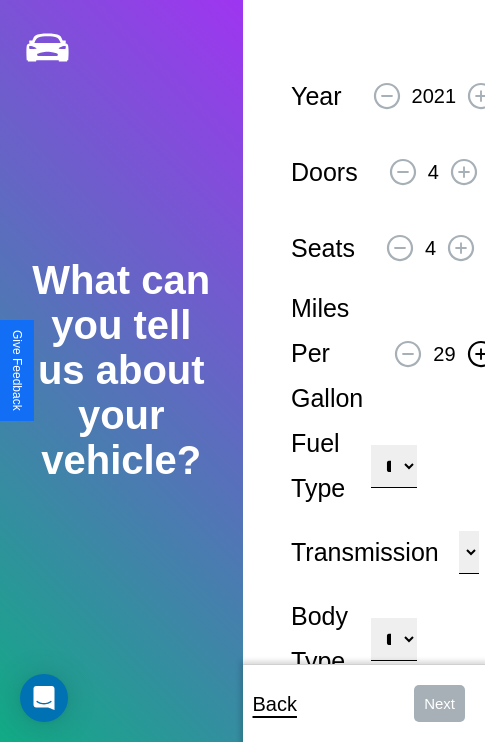 click on "**********" at bounding box center (393, 466) 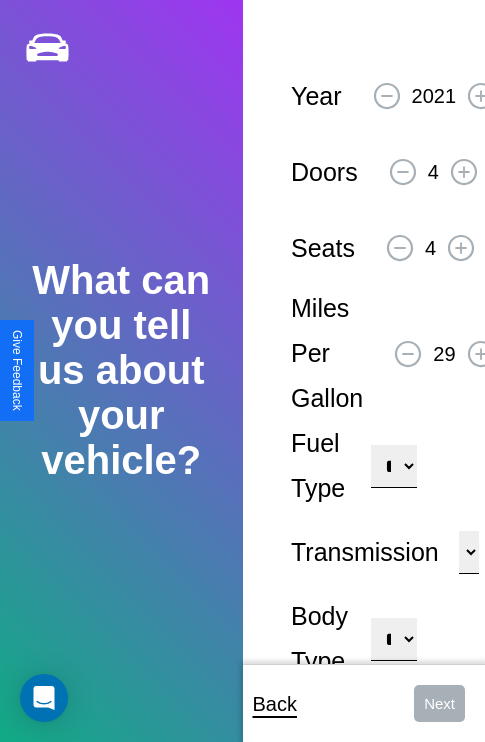 select on "**********" 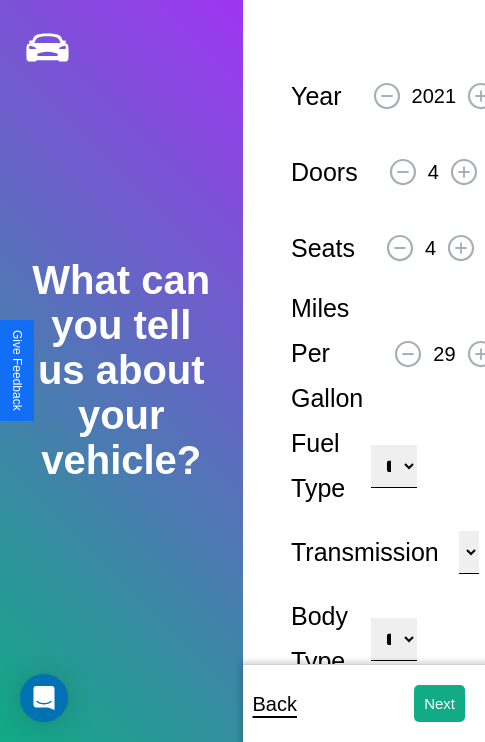 click on "**********" at bounding box center [393, 639] 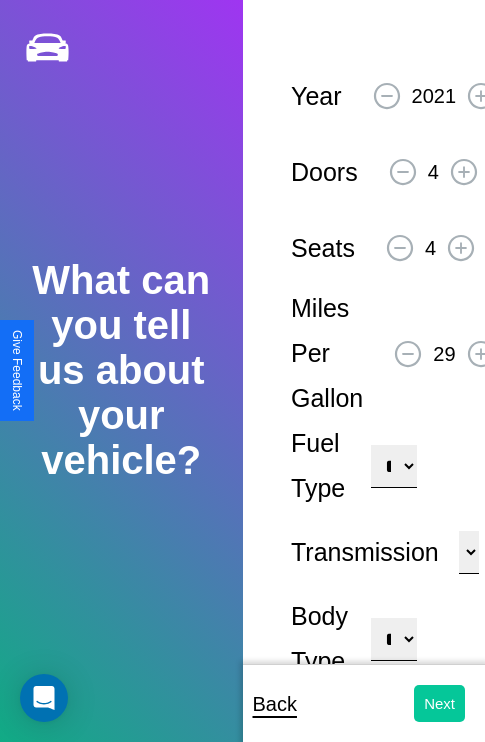 click on "Next" at bounding box center [439, 703] 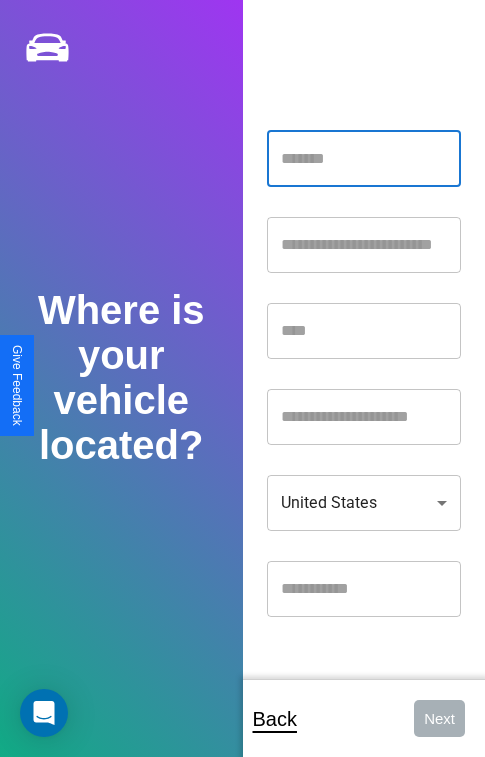 click at bounding box center [364, 159] 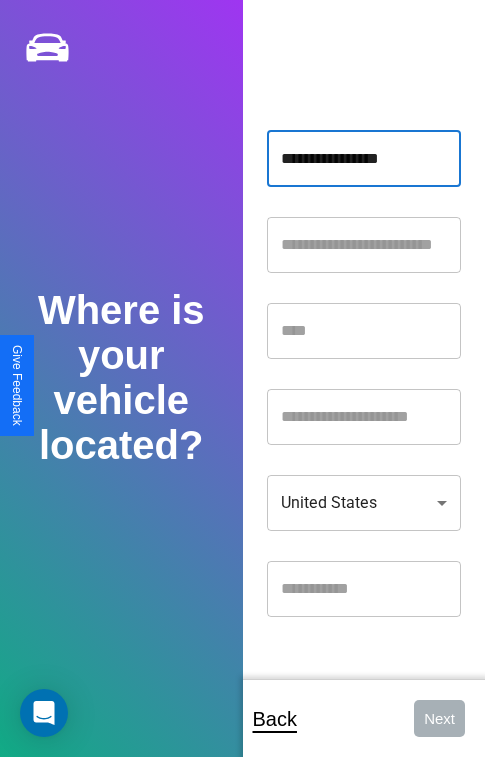 type on "**********" 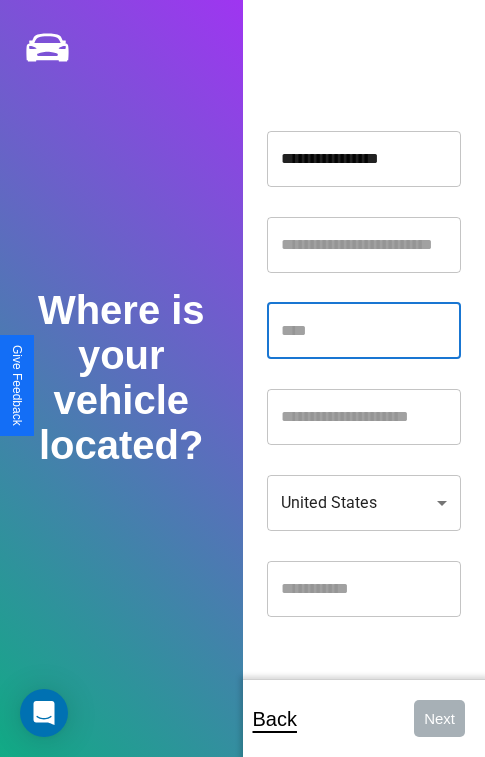 click at bounding box center (364, 331) 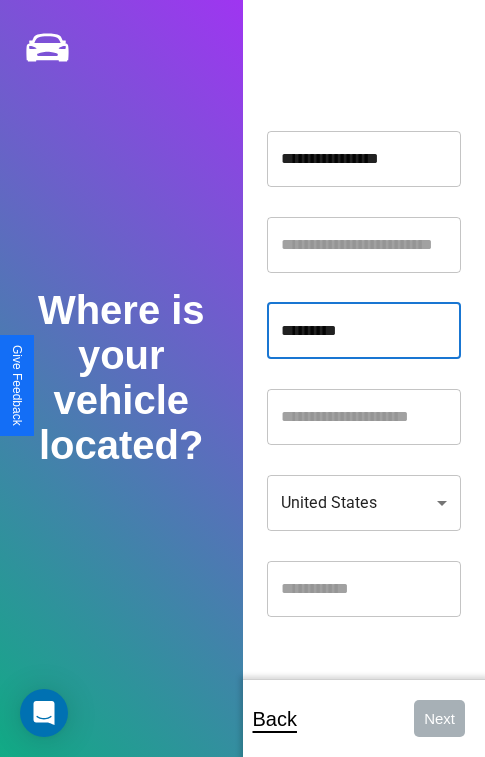 type on "*********" 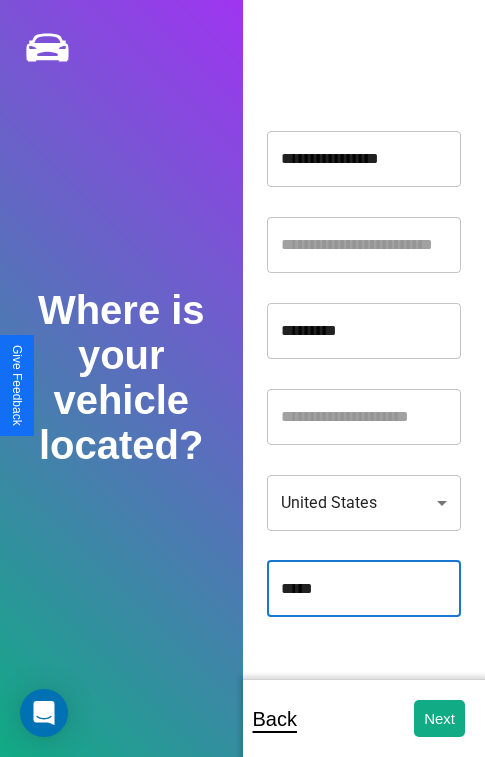 type on "*****" 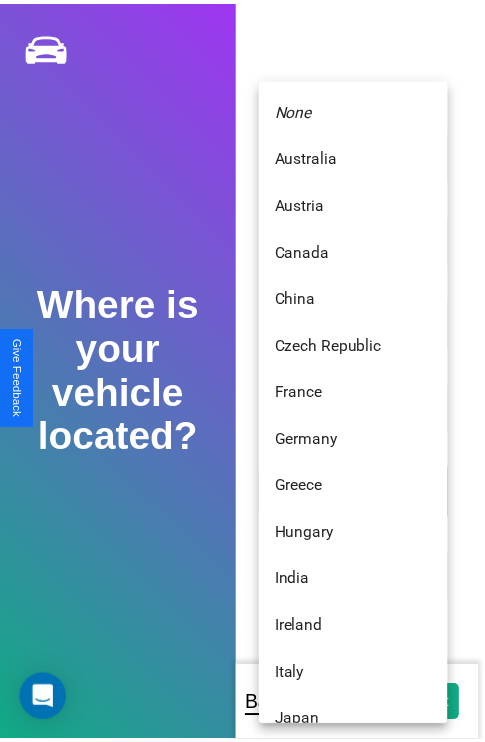 scroll, scrollTop: 459, scrollLeft: 0, axis: vertical 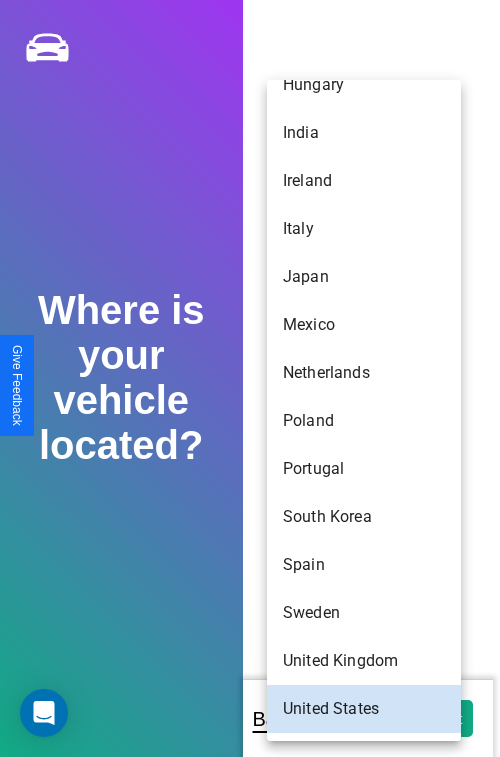 click on "Spain" at bounding box center (364, 565) 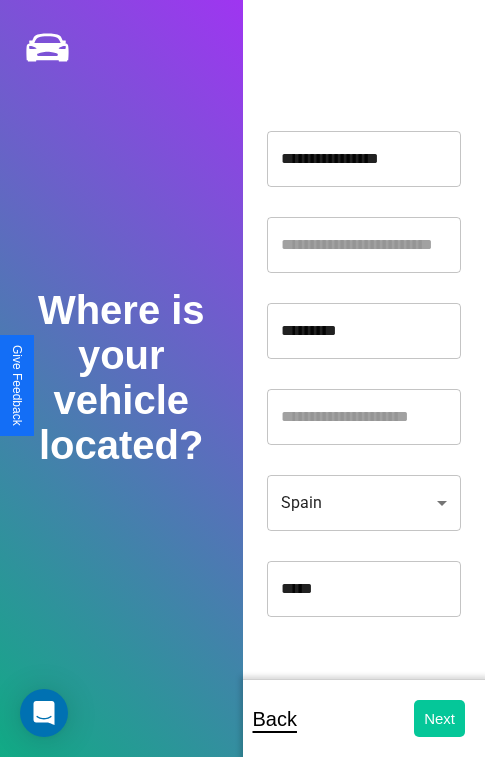 click on "Next" at bounding box center [439, 718] 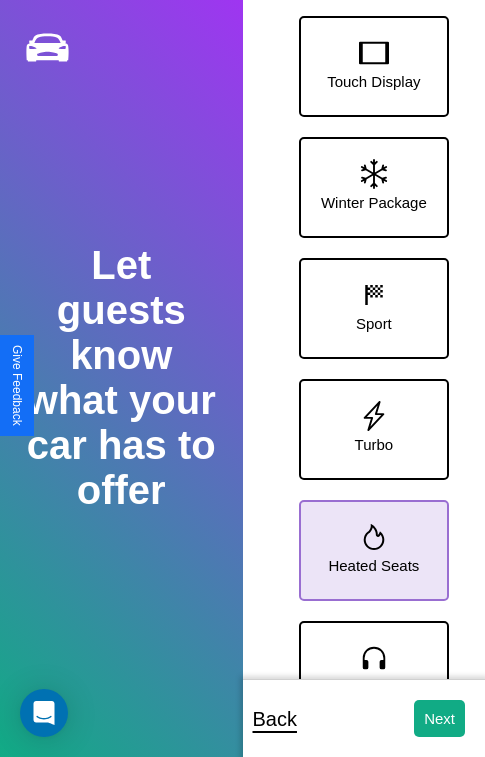 click 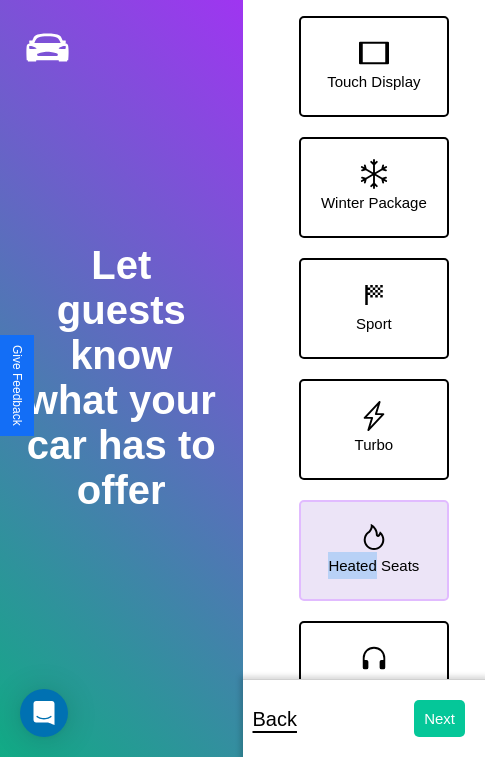 click on "Next" at bounding box center [439, 718] 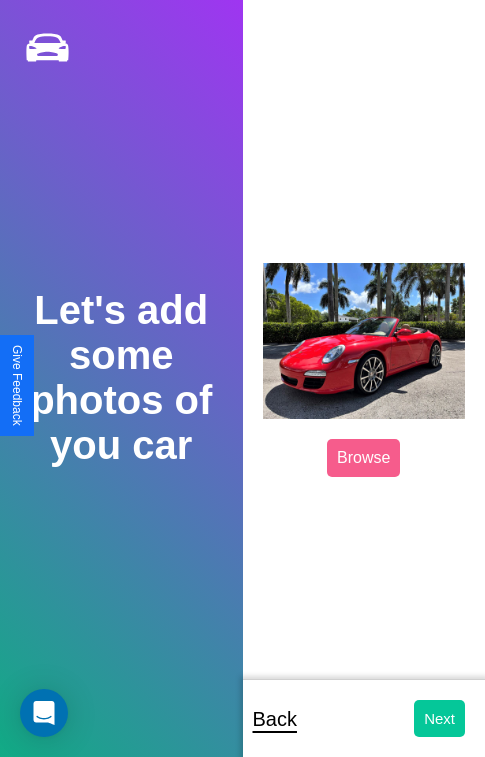 click on "Next" at bounding box center (439, 718) 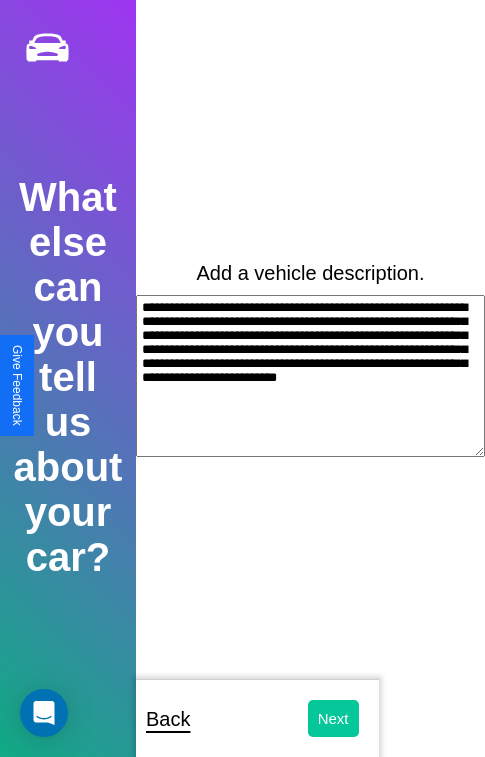 type on "**********" 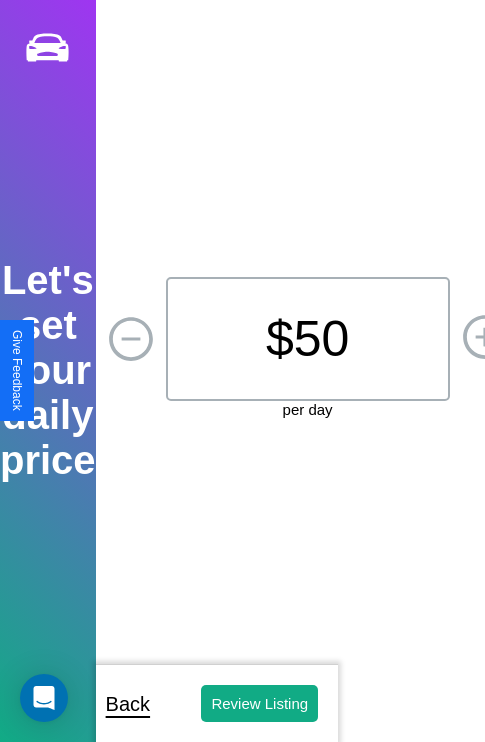 click on "$ 50" at bounding box center (308, 339) 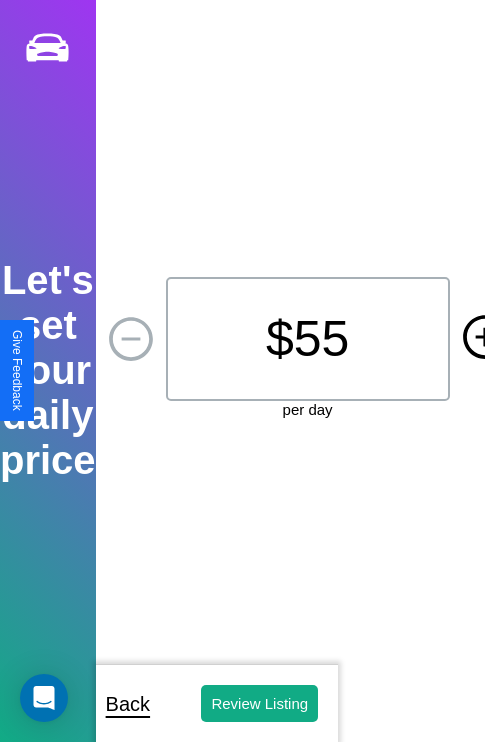 click 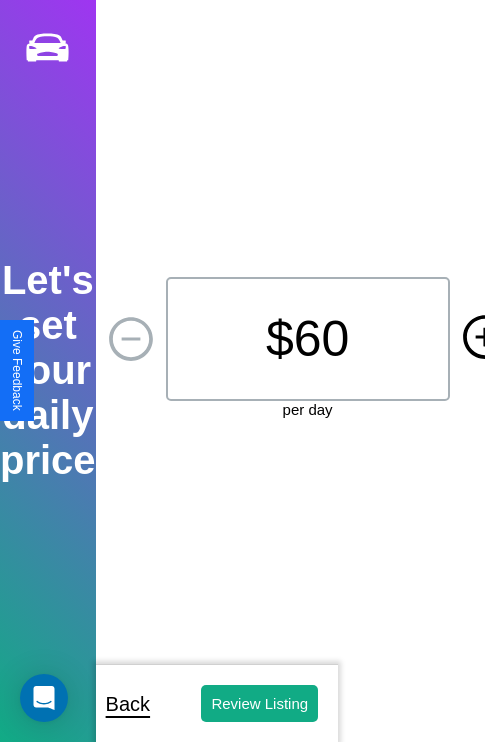 click 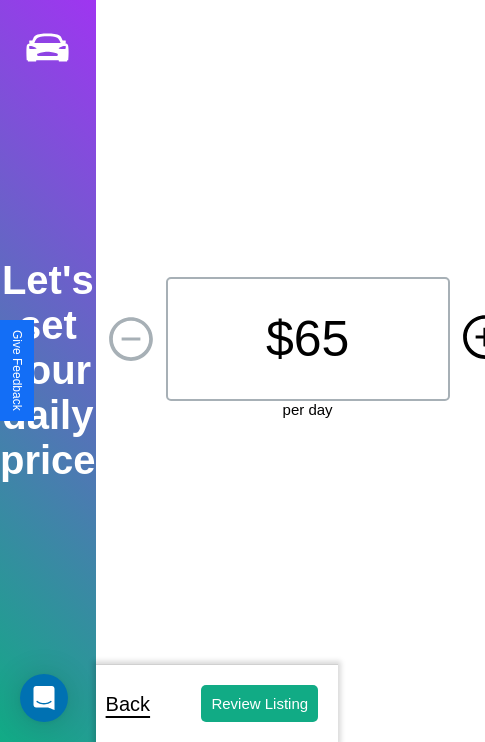 click 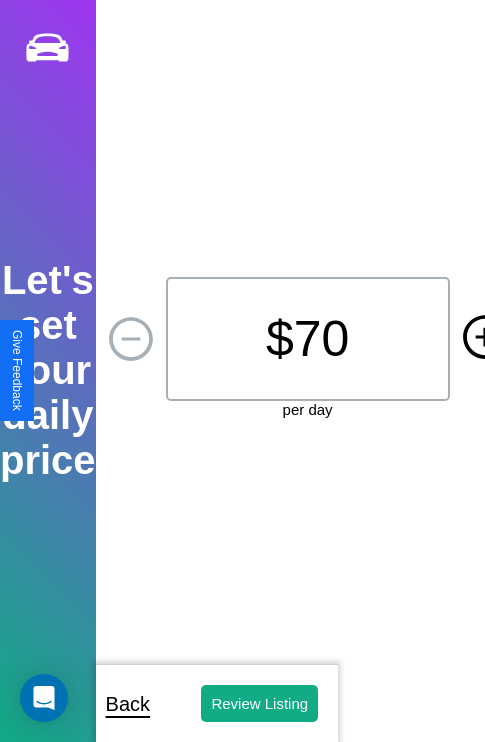 click 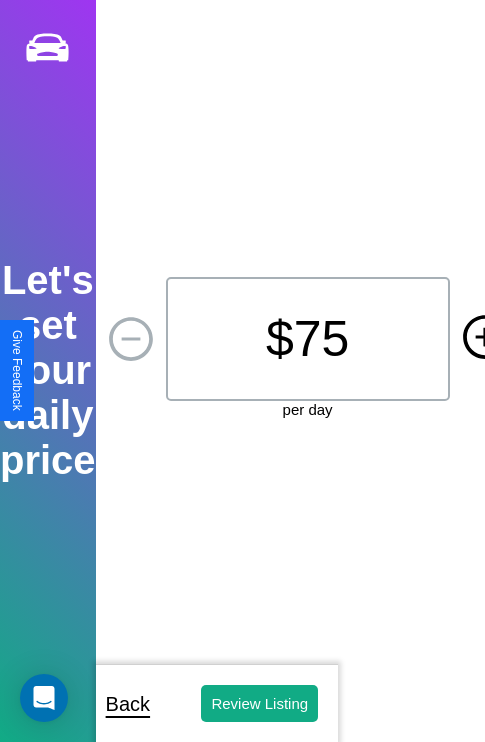 click 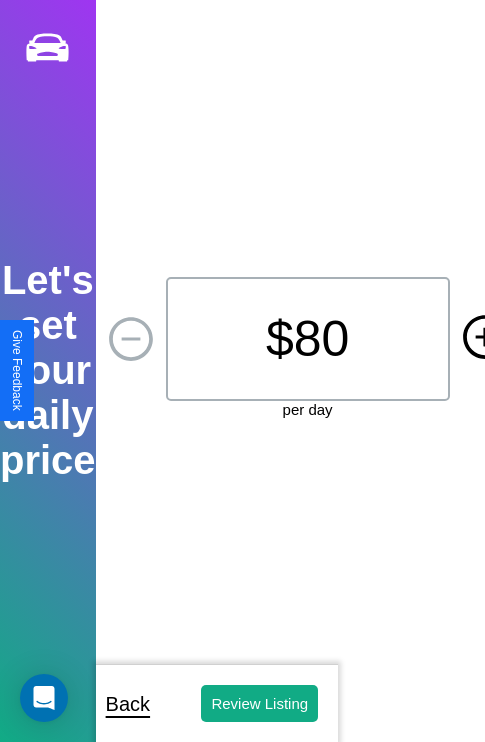 click 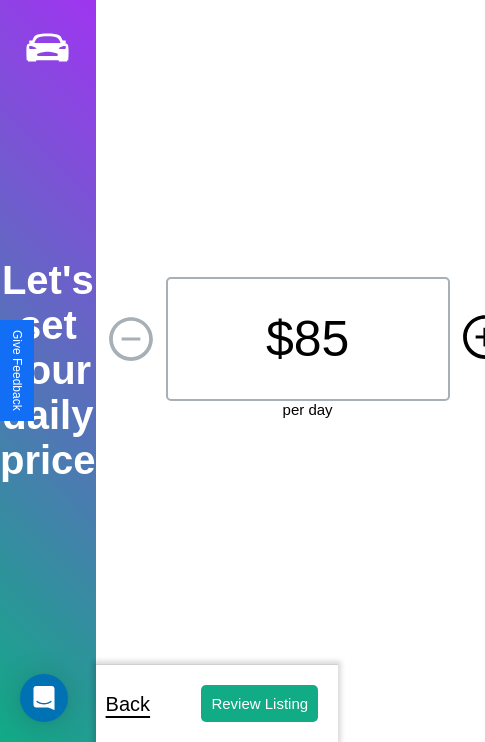click 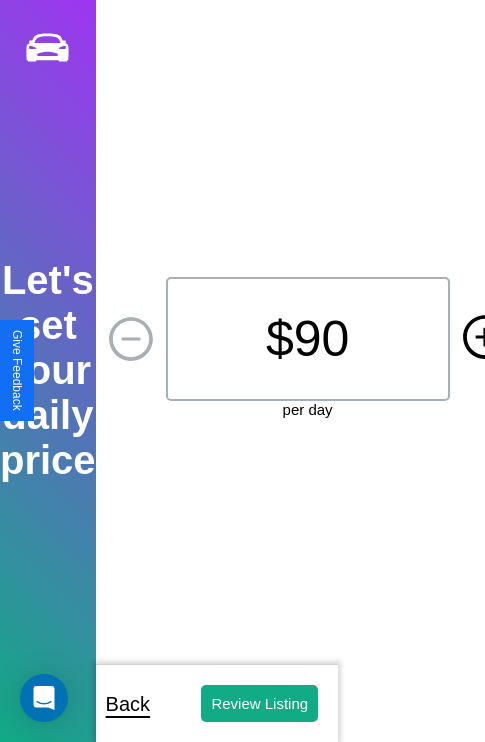 click 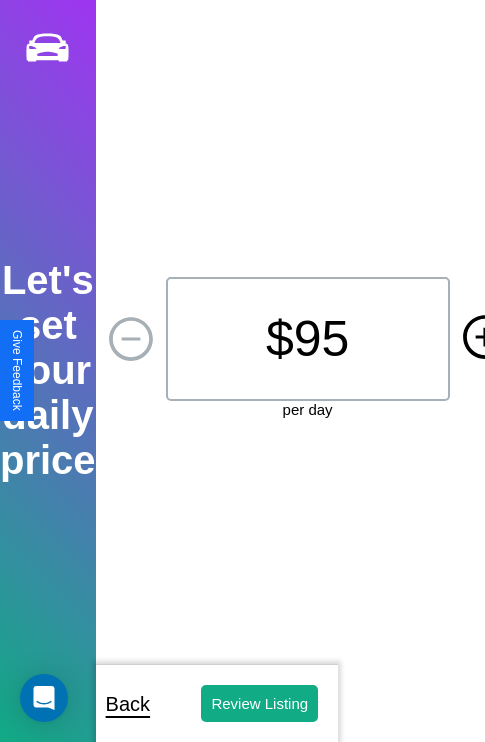click 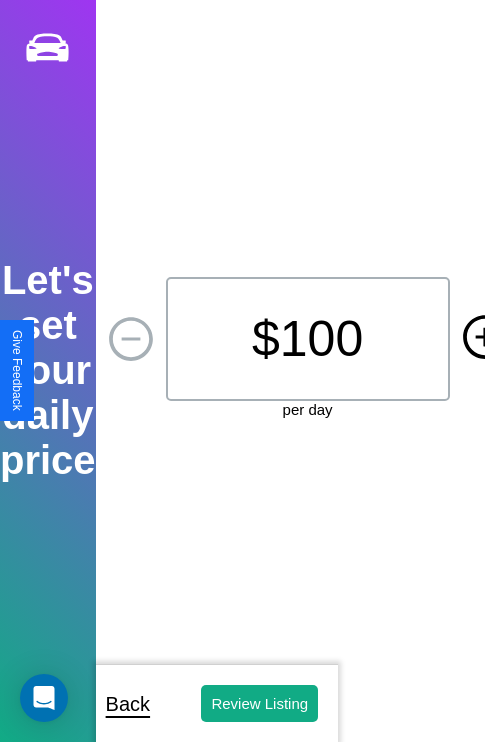 click 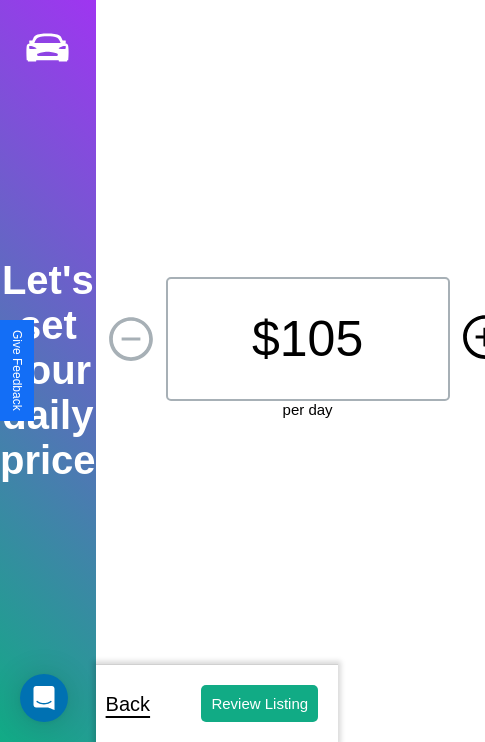 click 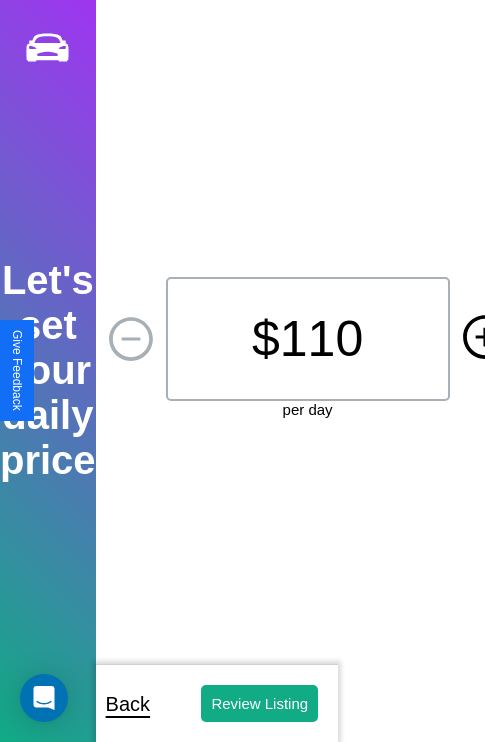 click 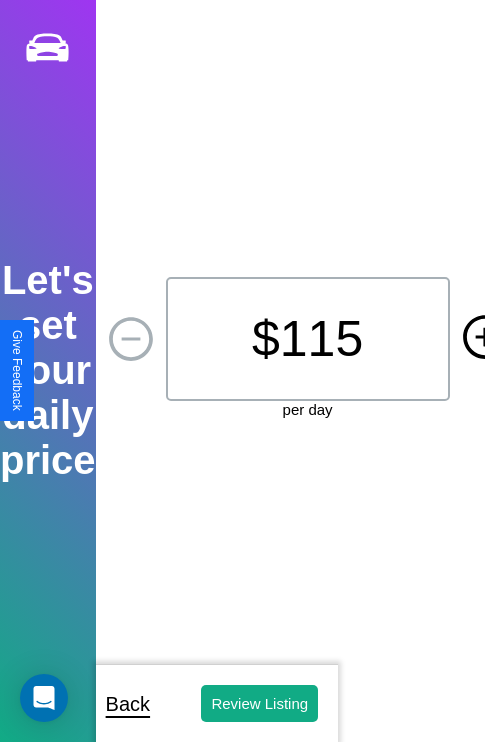 click 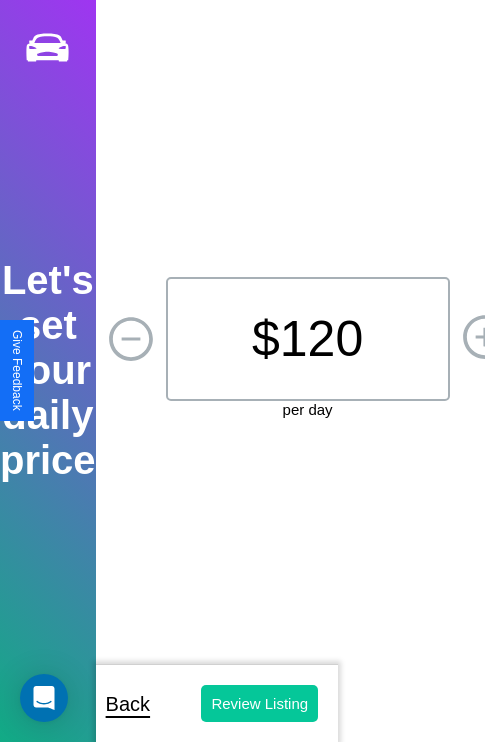 click on "Review Listing" at bounding box center [259, 703] 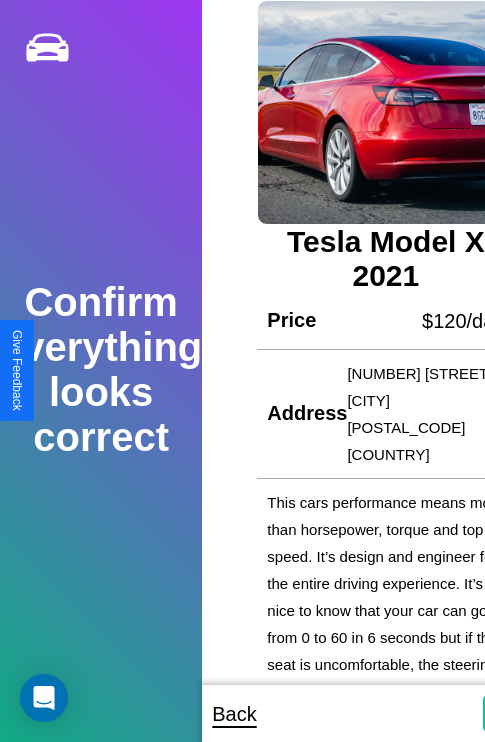 scroll, scrollTop: 5, scrollLeft: 54, axis: both 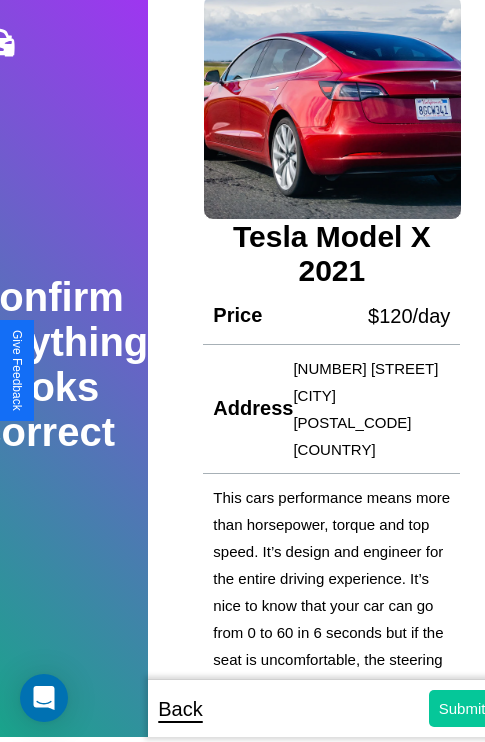 click on "Submit" at bounding box center (462, 708) 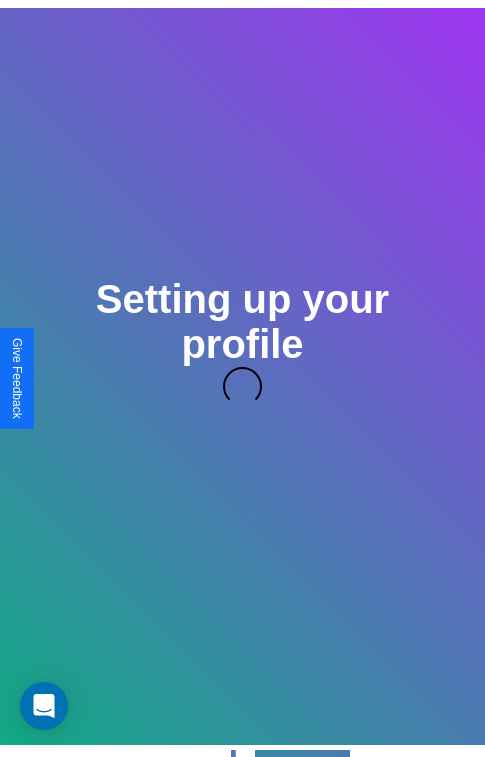 scroll, scrollTop: 5, scrollLeft: 0, axis: vertical 